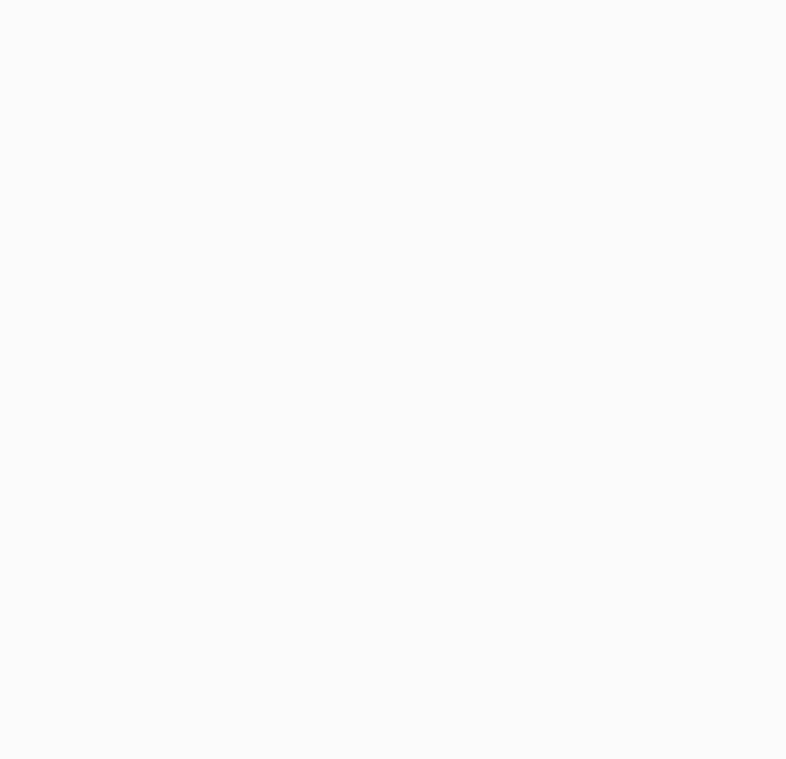 scroll, scrollTop: 0, scrollLeft: 0, axis: both 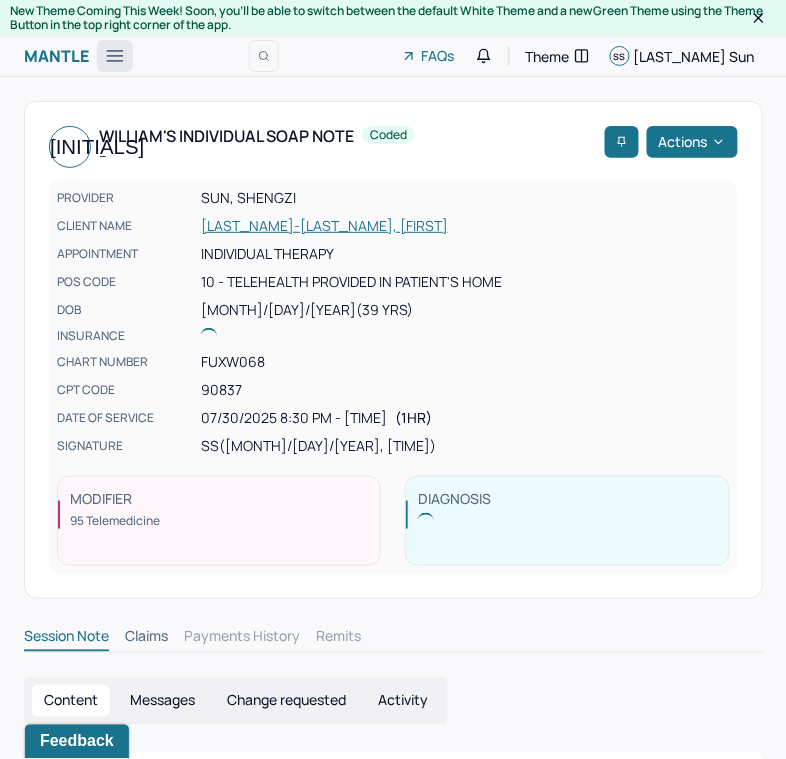 click 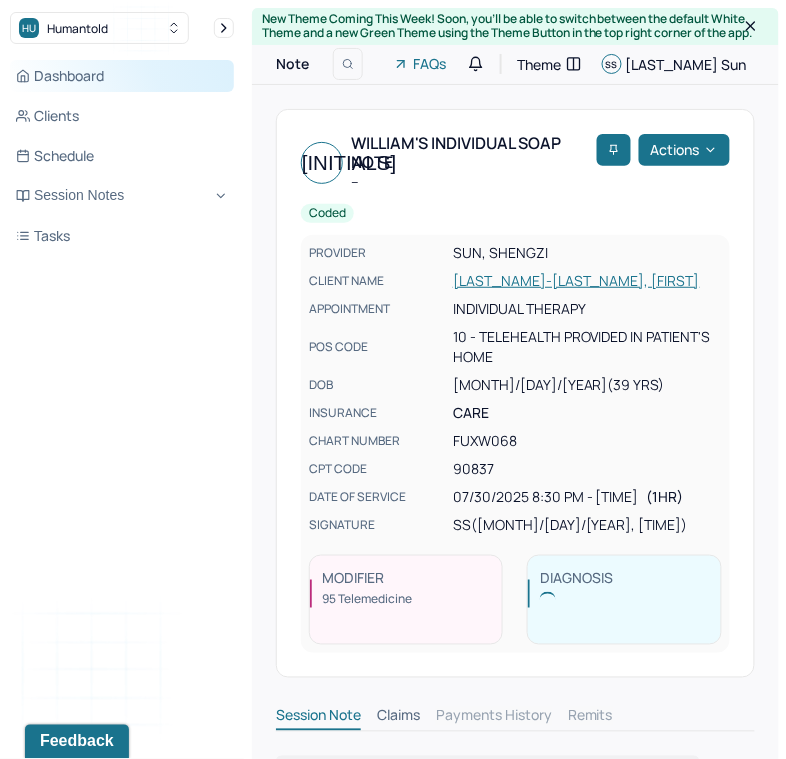click on "Dashboard" at bounding box center [122, 76] 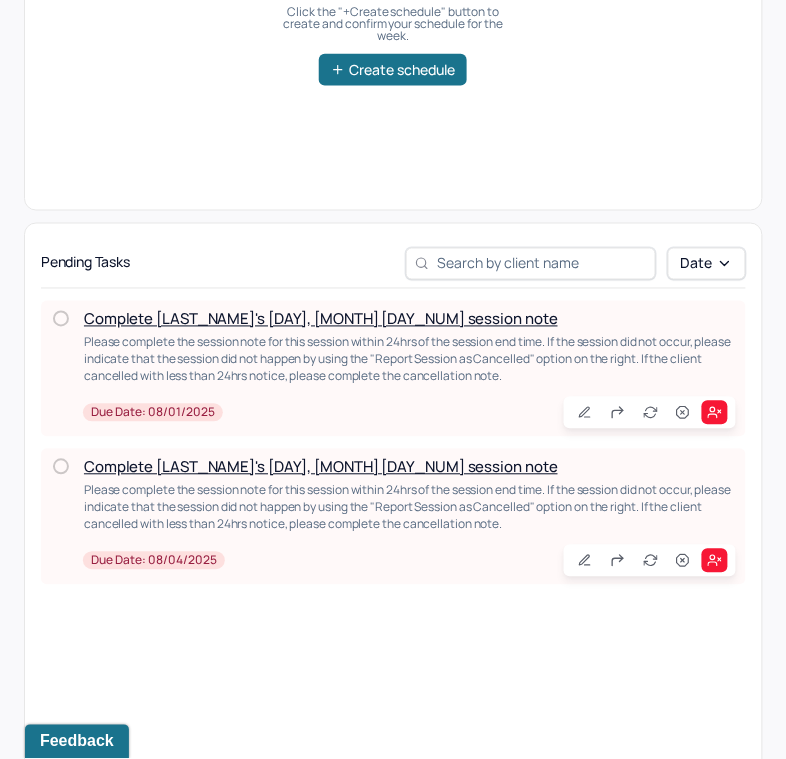 scroll, scrollTop: 367, scrollLeft: 0, axis: vertical 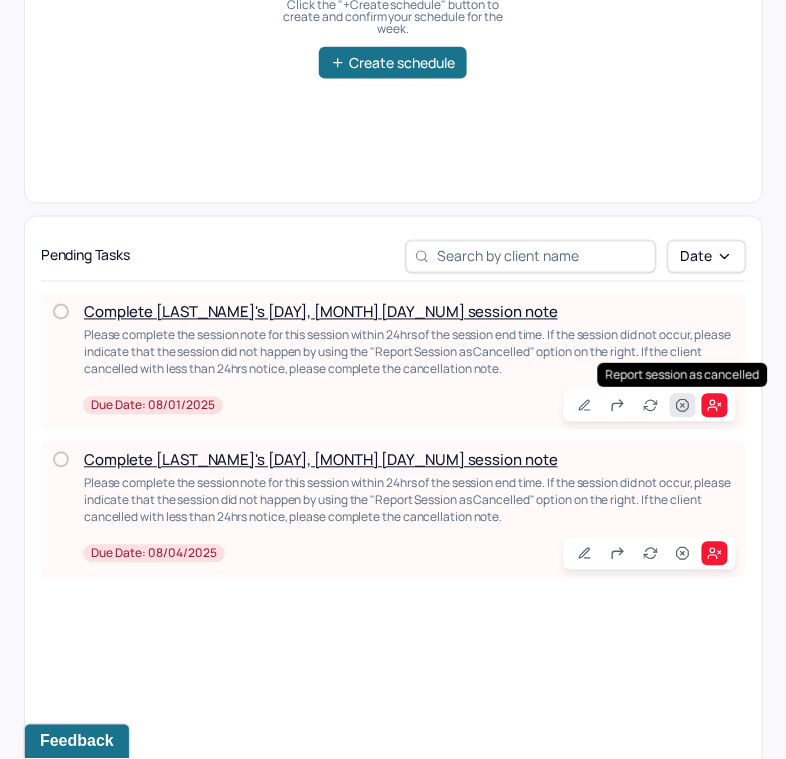 click 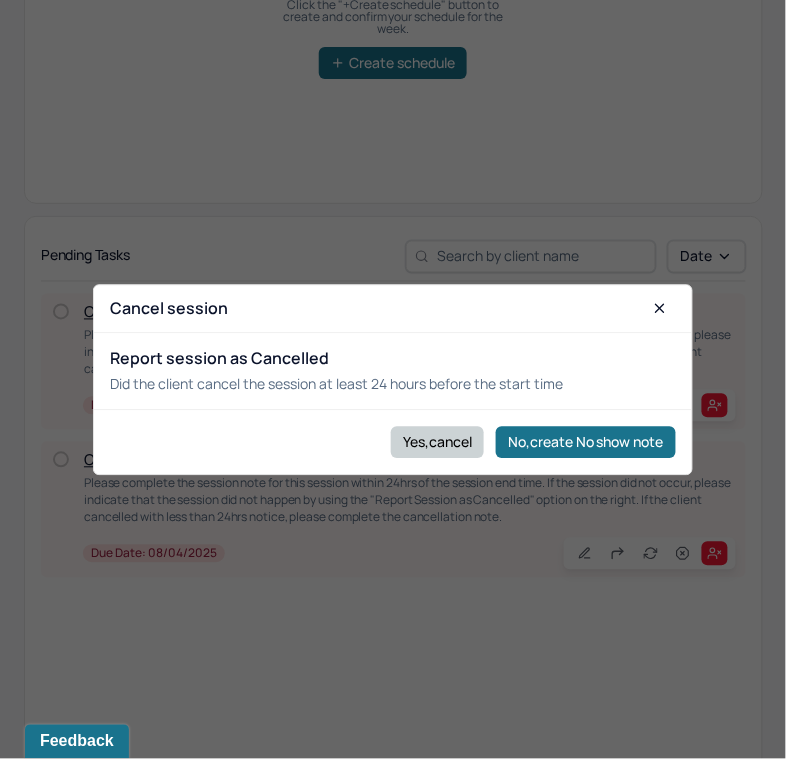 click on "Yes,cancel" at bounding box center [437, 442] 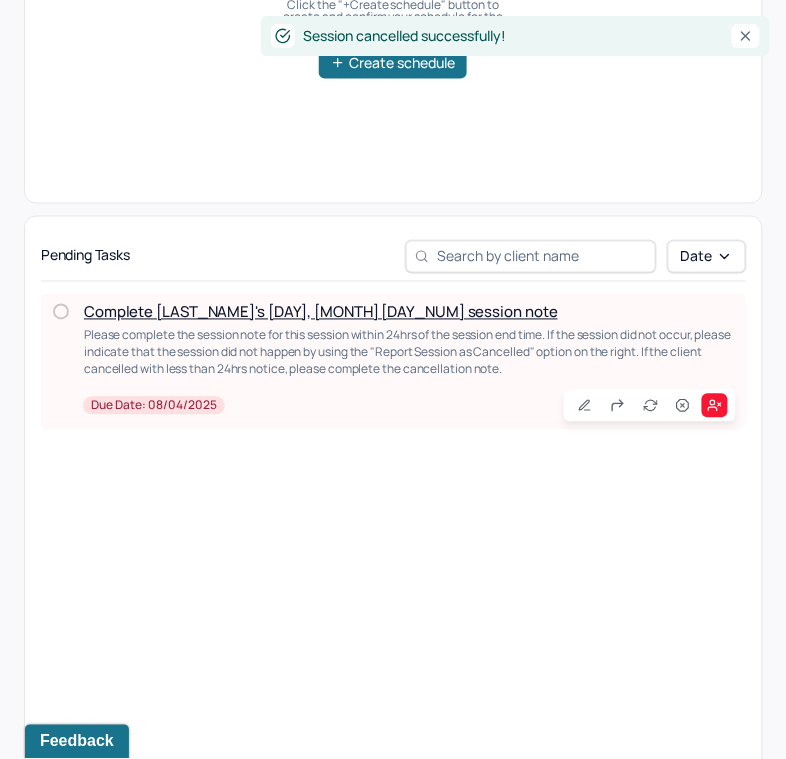 click on "Complete [LAST_NAME]'s [DAY], [MONTH] [DAY_NUM] session note" at bounding box center [321, 312] 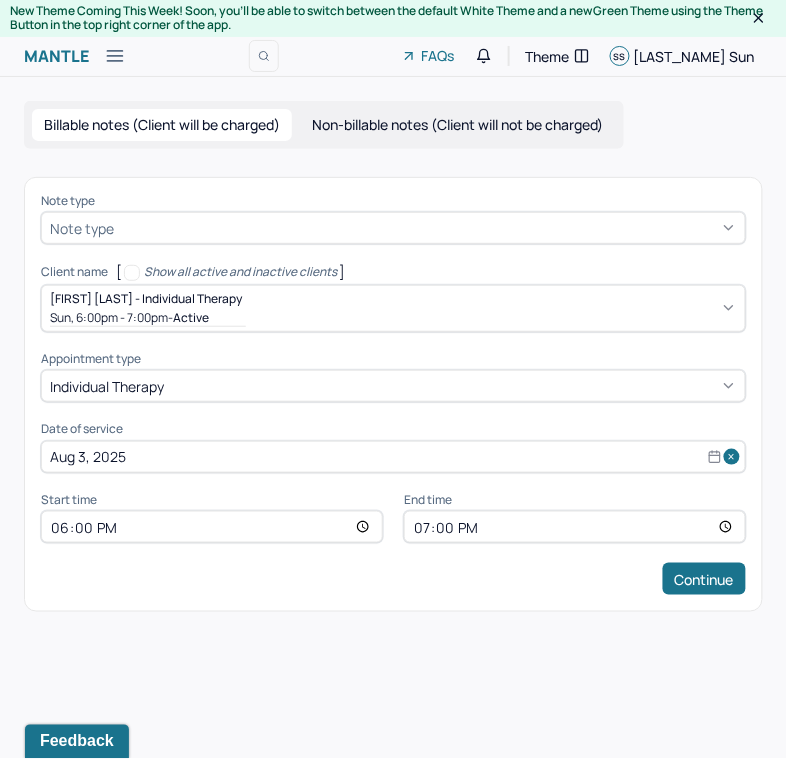 click at bounding box center [427, 228] 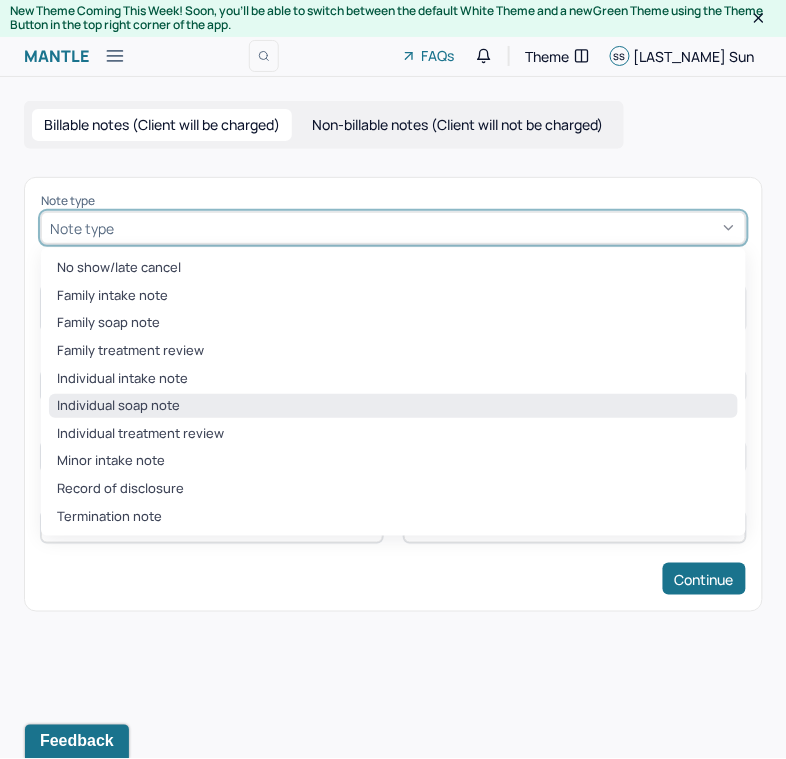 click on "Individual soap note" at bounding box center [393, 406] 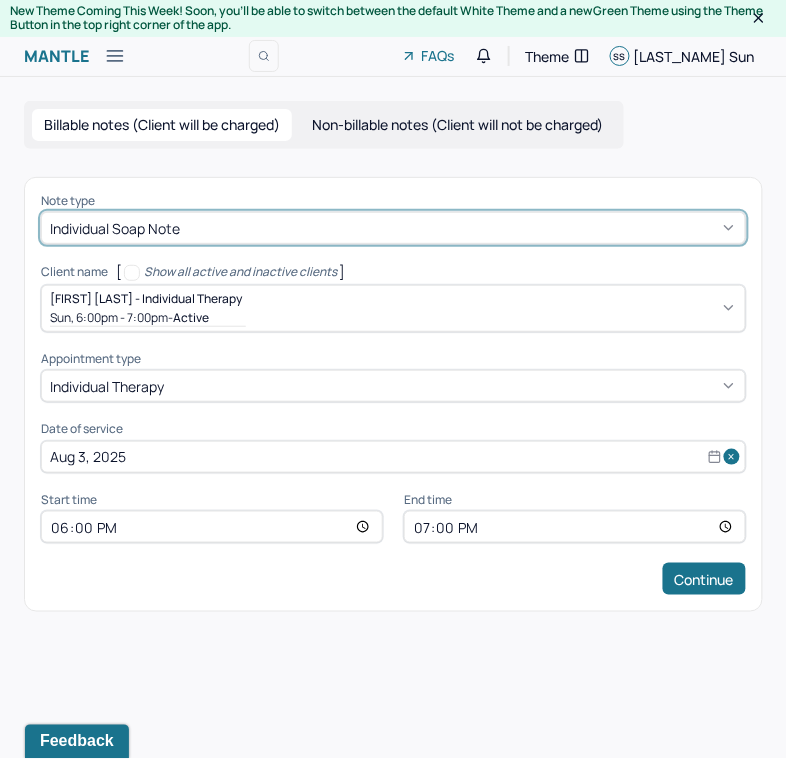 click on "18:00" at bounding box center (212, 527) 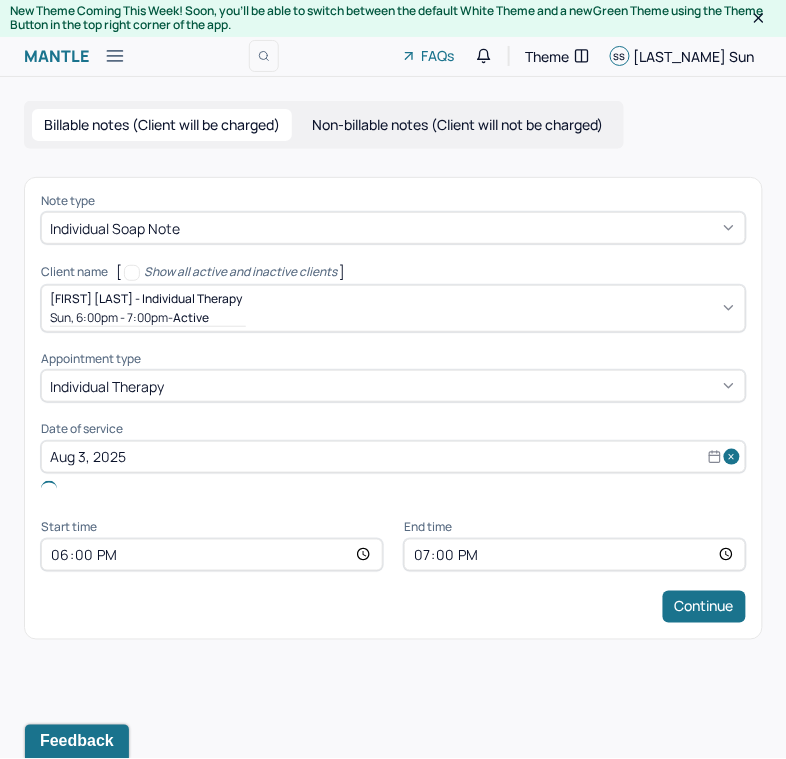 type on "18:30" 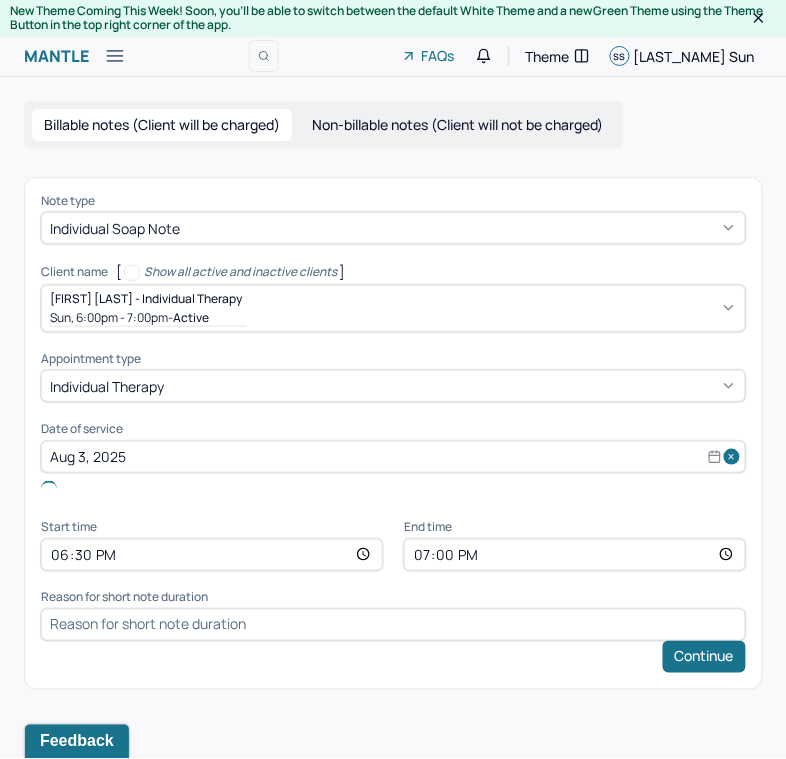 click on "19:00" at bounding box center (575, 555) 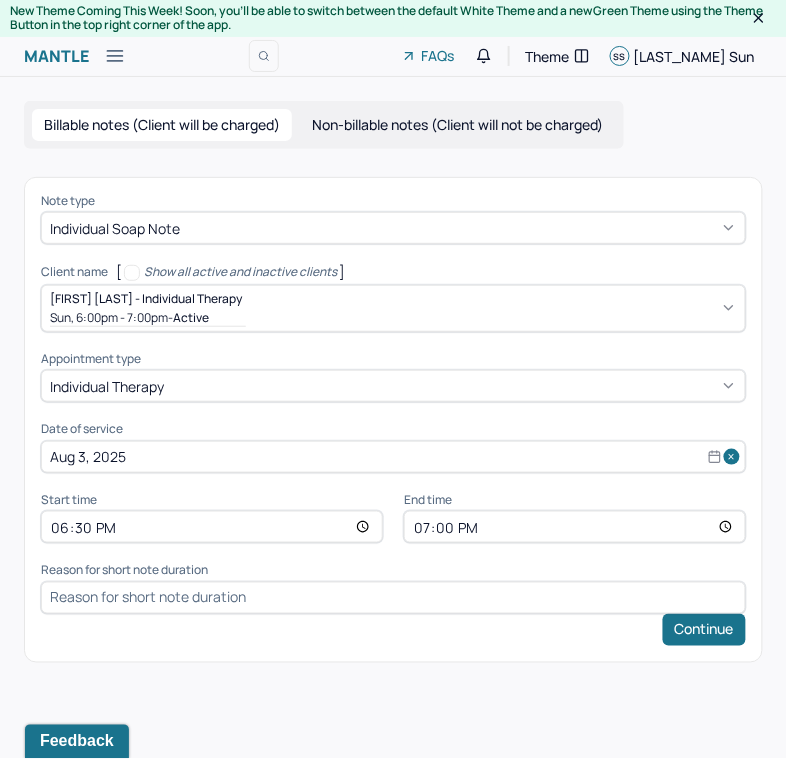 type on "[TIME]" 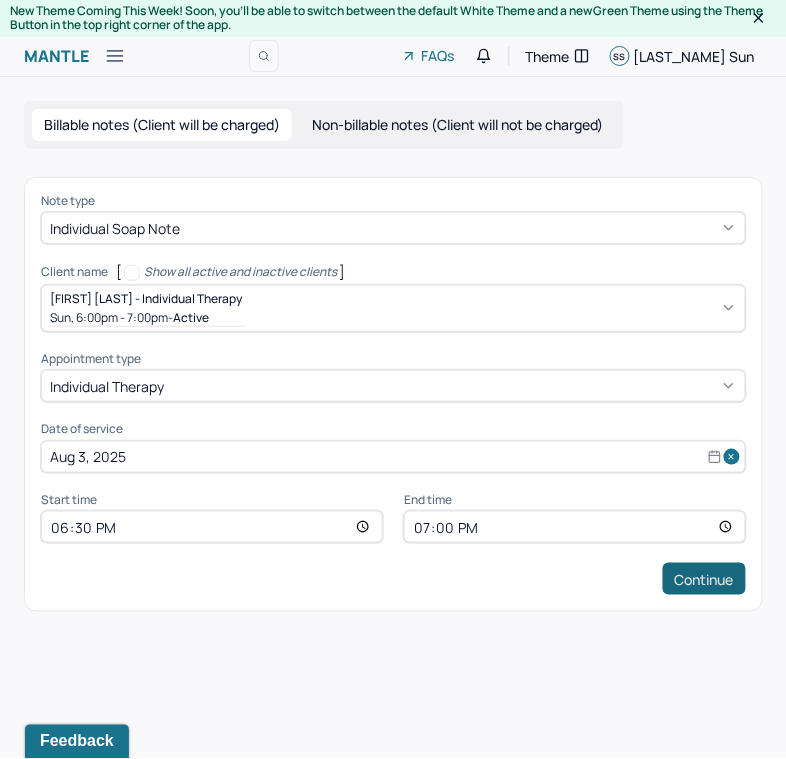 click on "Continue" at bounding box center (704, 579) 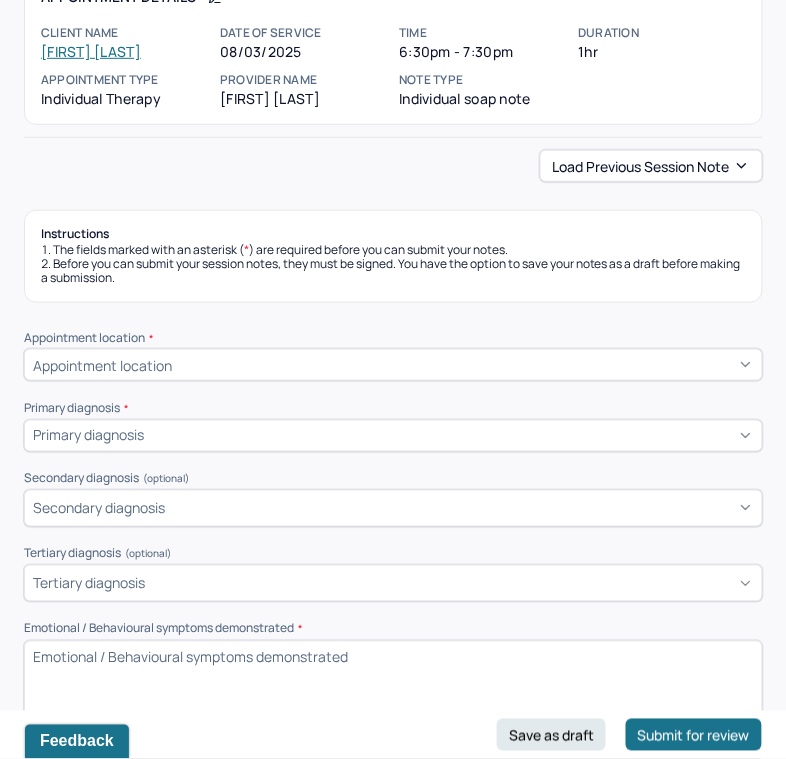 scroll, scrollTop: 156, scrollLeft: 0, axis: vertical 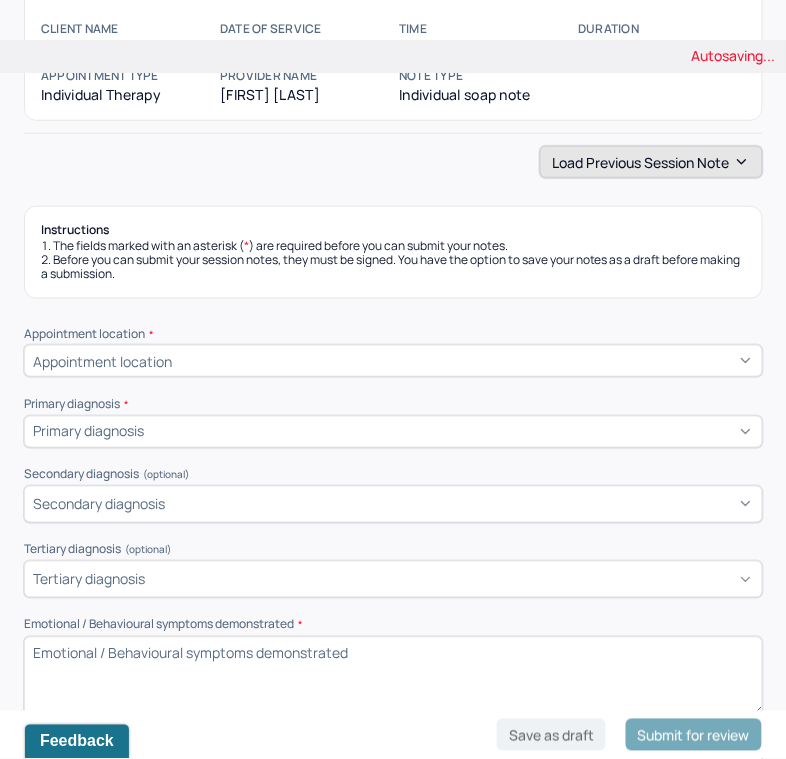 click on "Load previous session note" at bounding box center (651, 162) 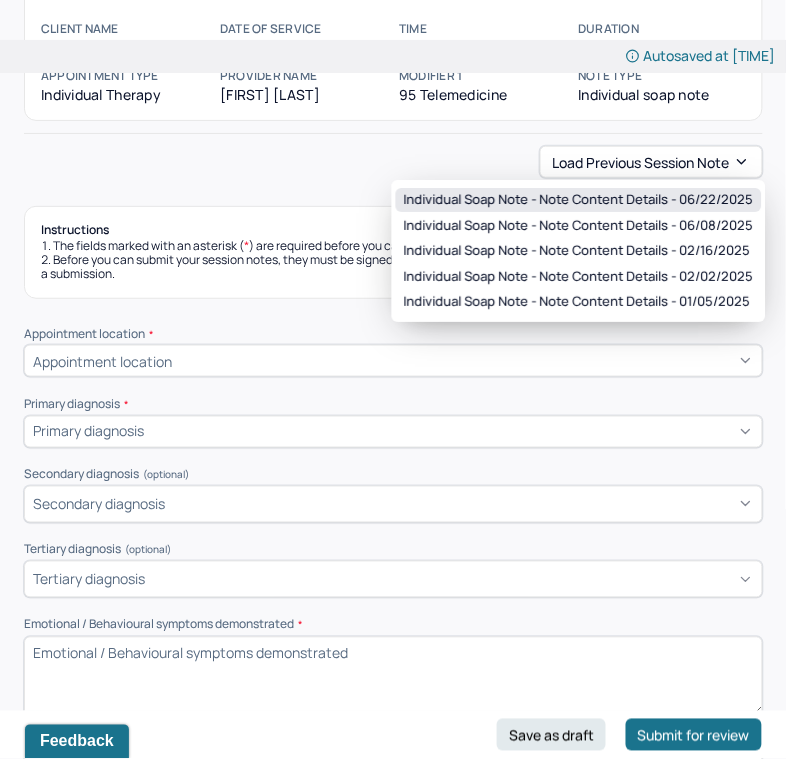 click on "Individual soap note   - Note content Details -   06/22/2025" at bounding box center [579, 200] 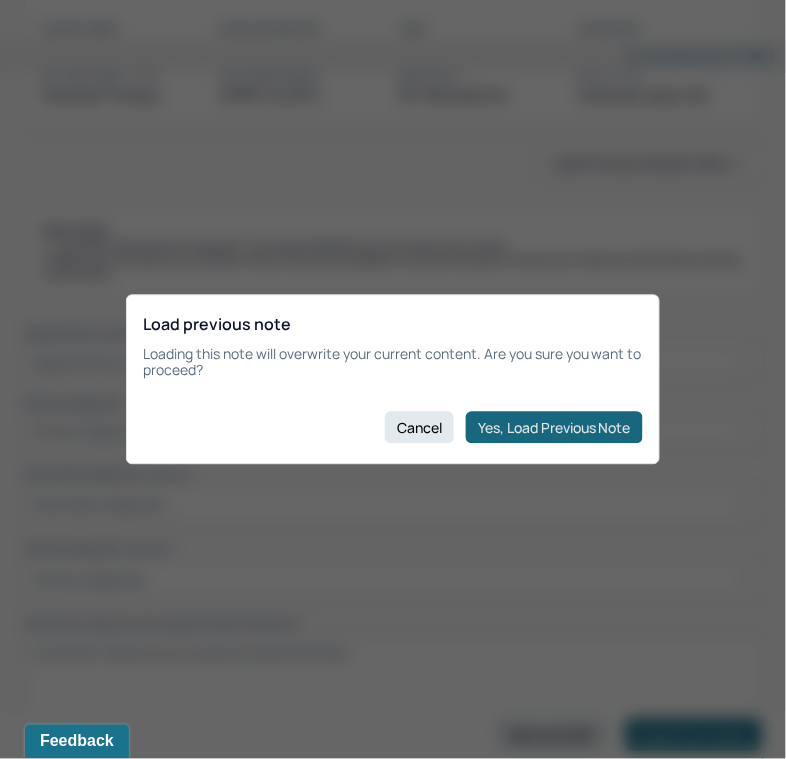 click on "Yes, Load Previous Note" at bounding box center [554, 428] 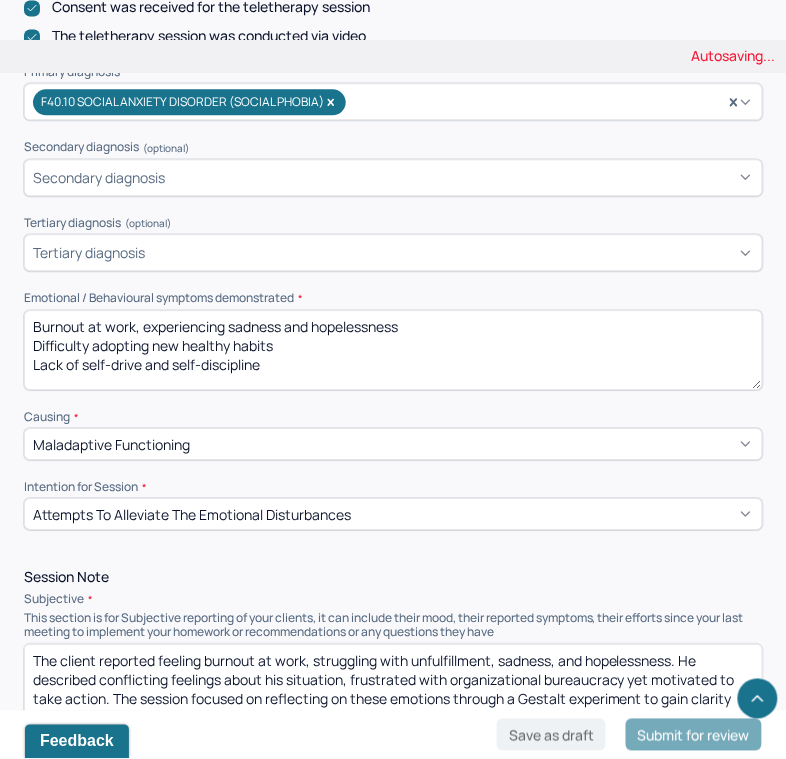 scroll, scrollTop: 740, scrollLeft: 0, axis: vertical 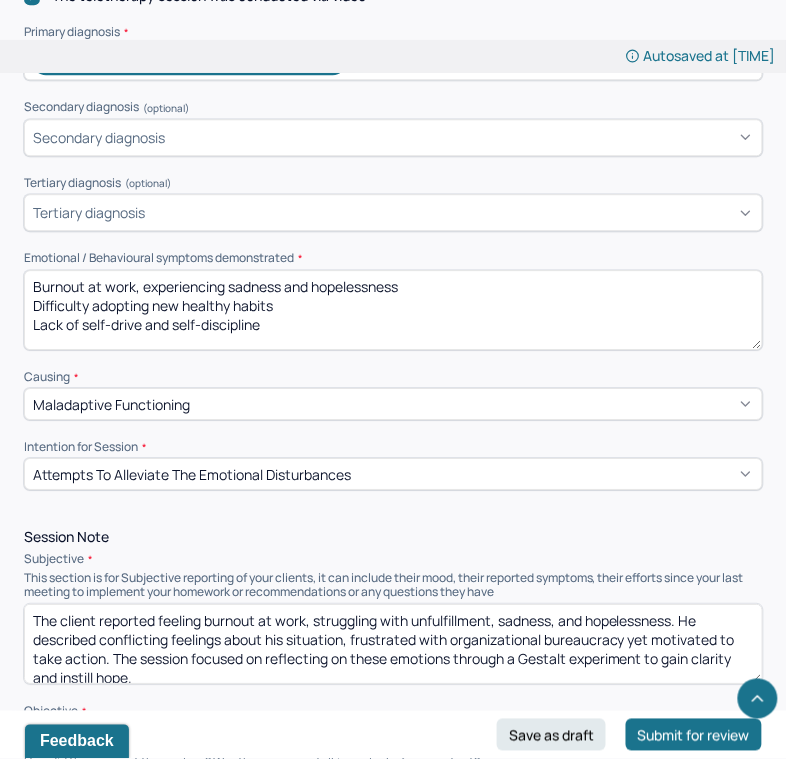 click on "Burnout at work, experiencing sadness and hopelessness
Difficulty adopting new healthy habits
Lack of self-drive and self-discipline" at bounding box center [393, 310] 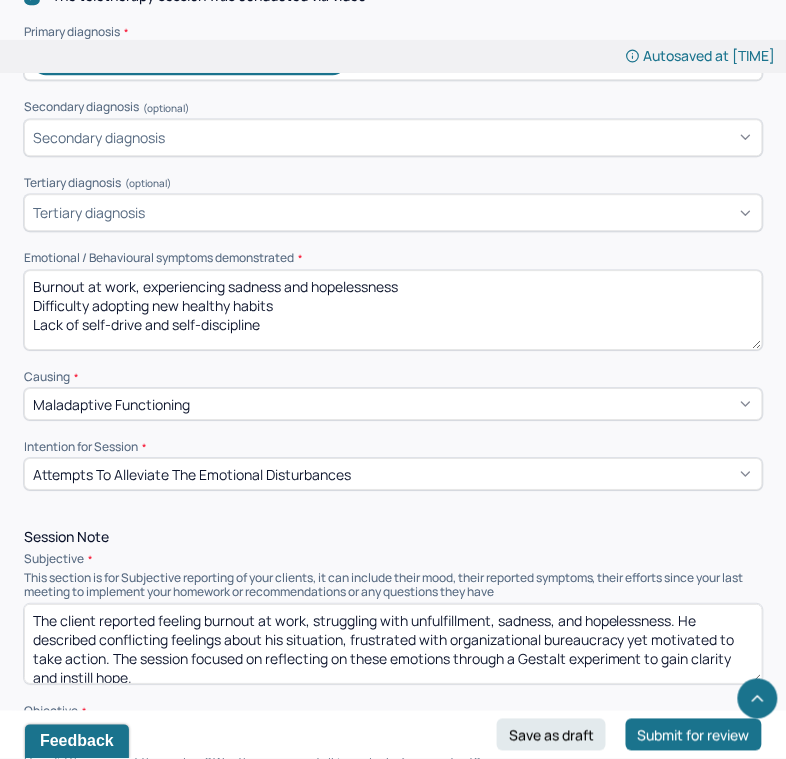 paste on "Waking up with anxiety
Feeling unmotivated at work
Procrastinating on confrontation conversations" 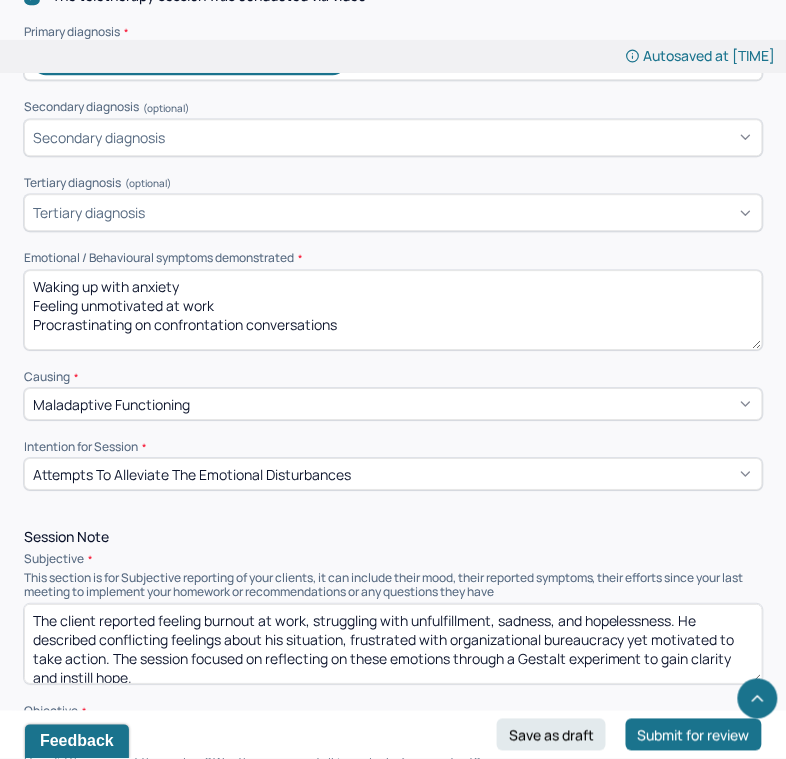 scroll, scrollTop: 0, scrollLeft: 0, axis: both 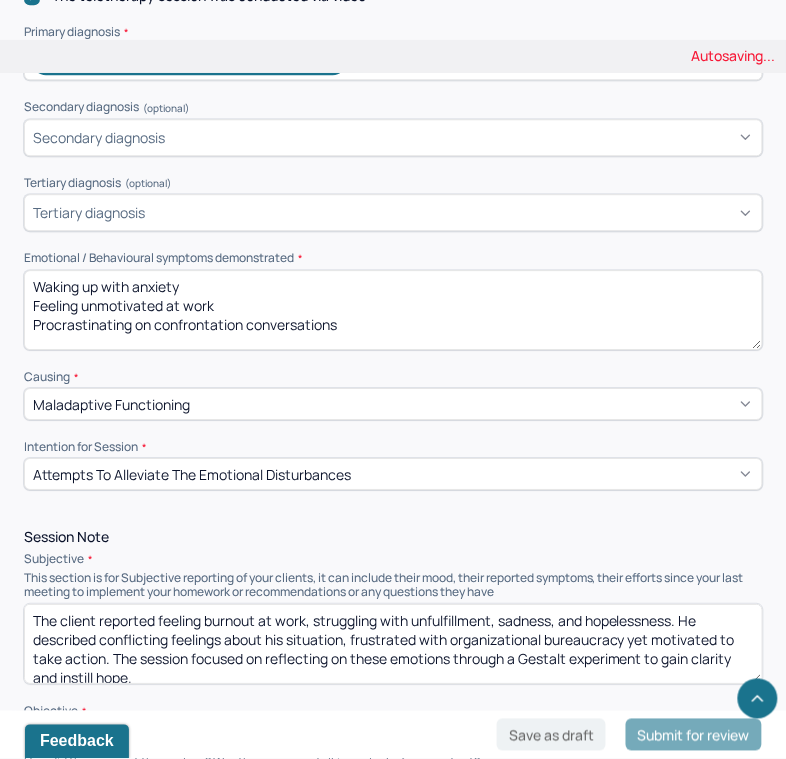 type on "Waking up with anxiety
Feeling unmotivated at work
Procrastinating on confrontation conversations" 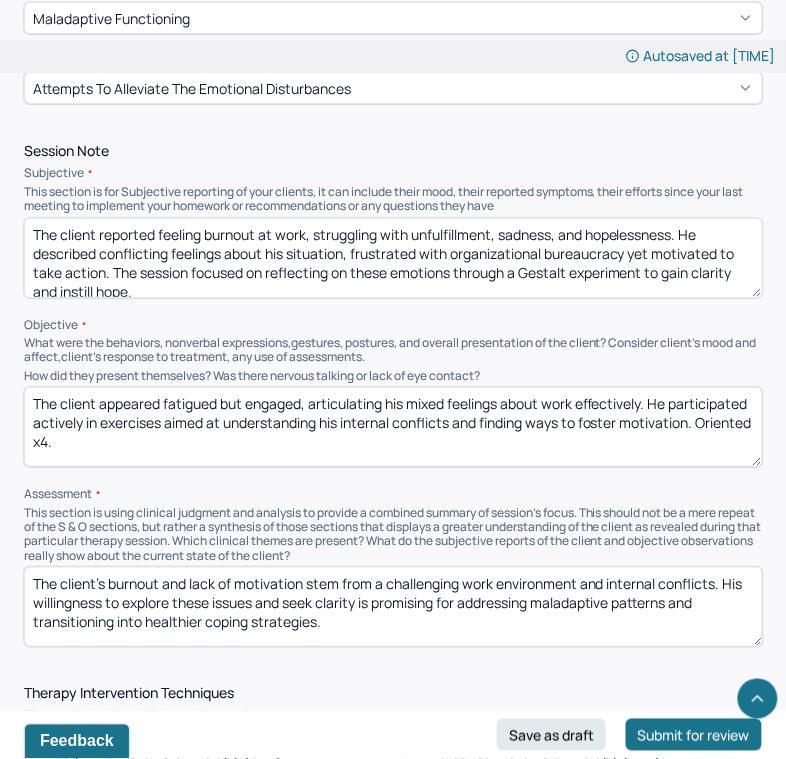 scroll, scrollTop: 1127, scrollLeft: 0, axis: vertical 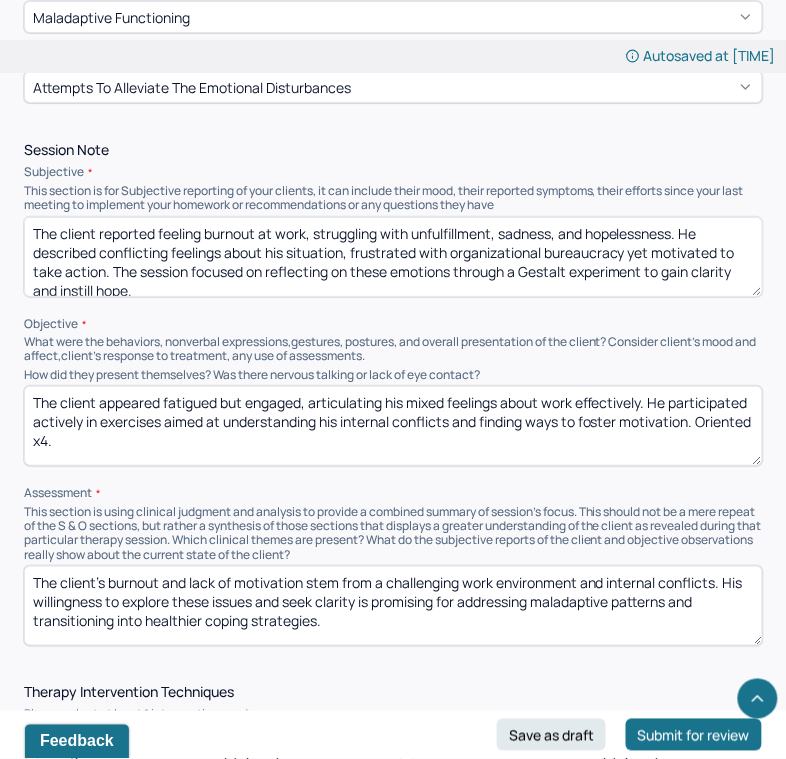 click on "The client reported feeling burnout at work, struggling with unfulfillment, sadness, and hopelessness. He described conflicting feelings about his situation, frustrated with organizational bureaucracy yet motivated to take action. The session focused on reflecting on these emotions through a Gestalt experiment to gain clarity and instill hope." at bounding box center [393, 257] 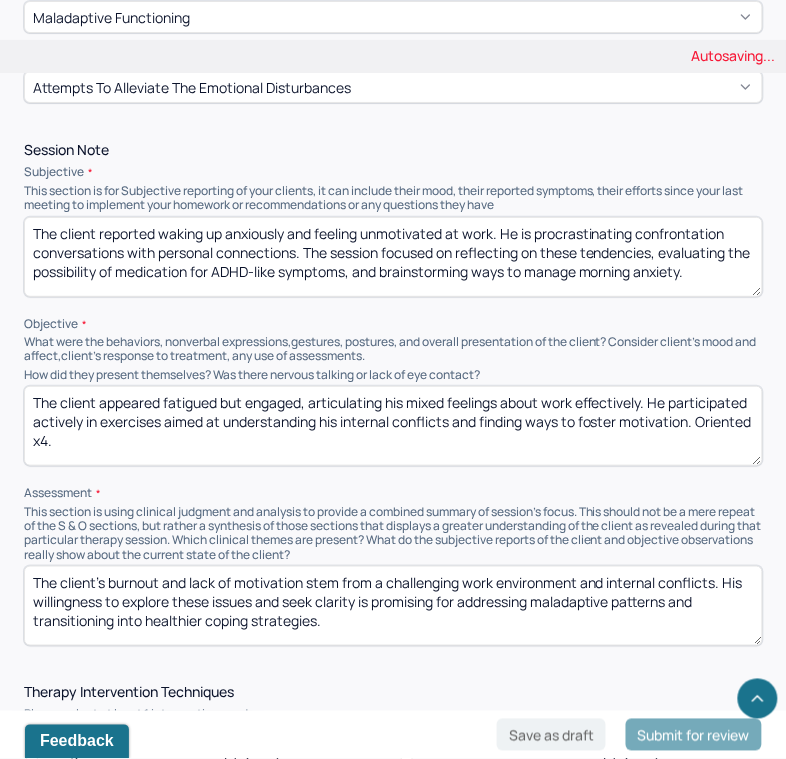 scroll, scrollTop: 0, scrollLeft: 0, axis: both 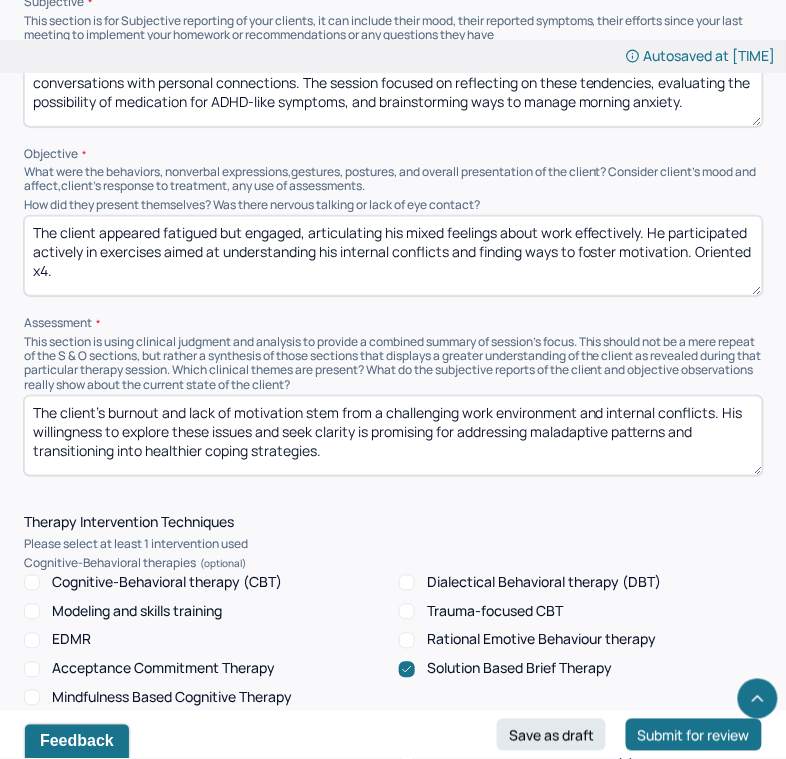 type on "The client reported waking up anxiously and feeling unmotivated at work. He is procrastinating confrontation conversations with personal connections. The session focused on reflecting on these tendencies, evaluating the possibility of medication for ADHD-like symptoms, and brainstorming ways to manage morning anxiety." 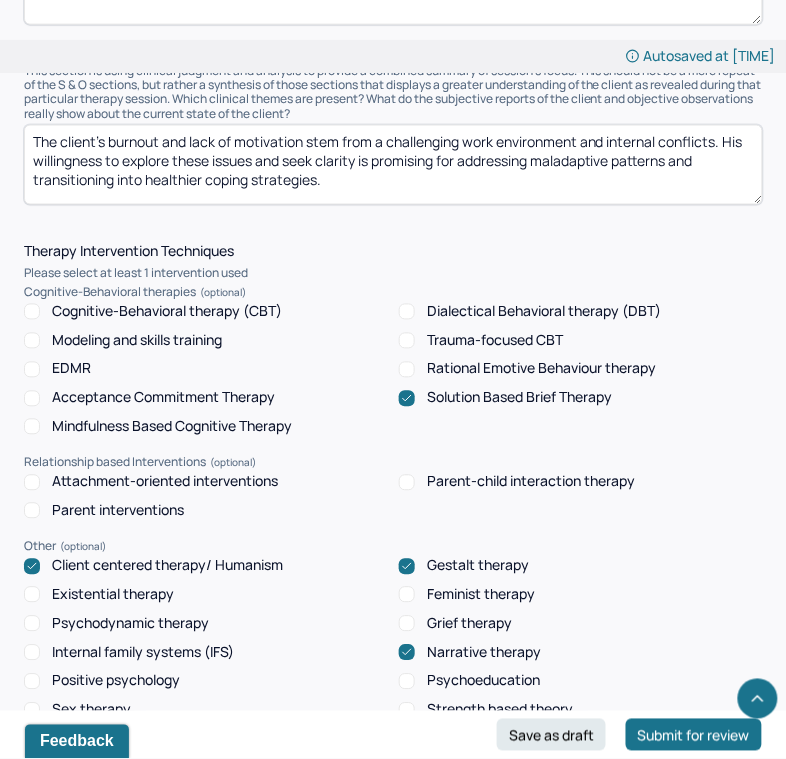 scroll, scrollTop: 1570, scrollLeft: 0, axis: vertical 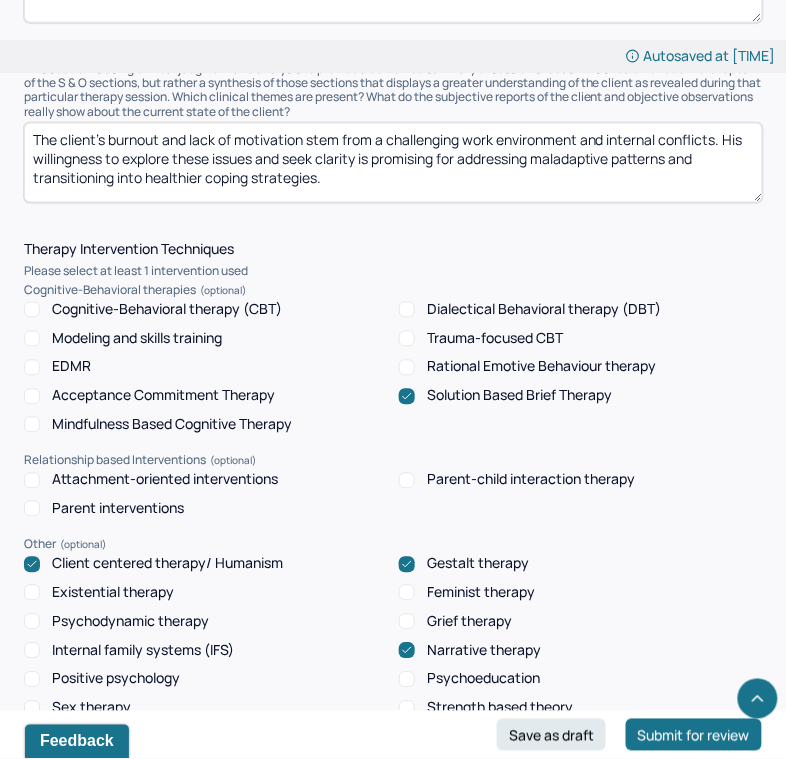 type on "The client appeared anxious and somewhat disengaged when discussing work and personal issues. He was open to exploring solutions and shared insights into his avoidance patterns and anxieties. Oriented x4." 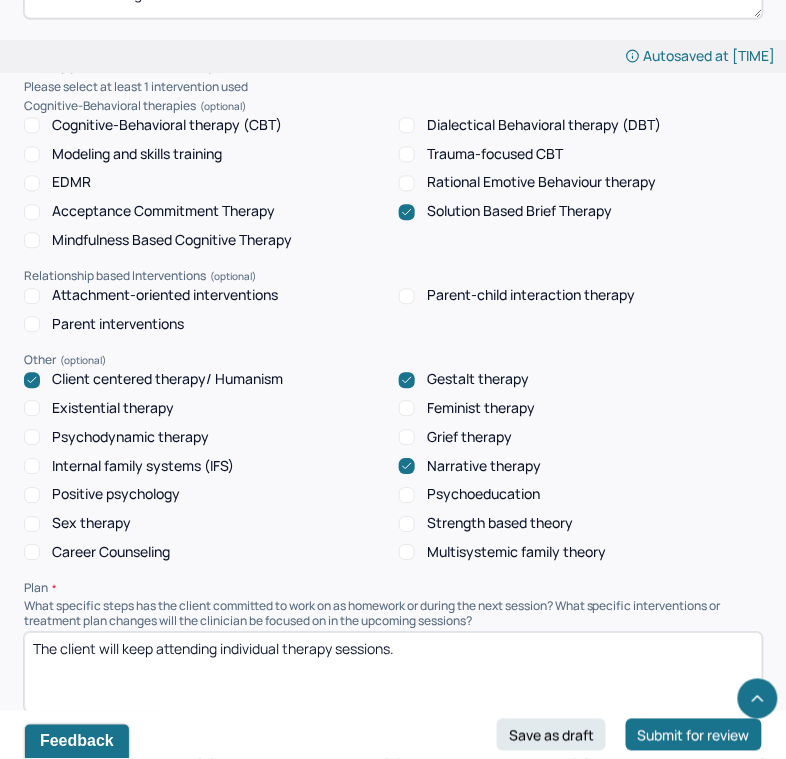 scroll, scrollTop: 1762, scrollLeft: 0, axis: vertical 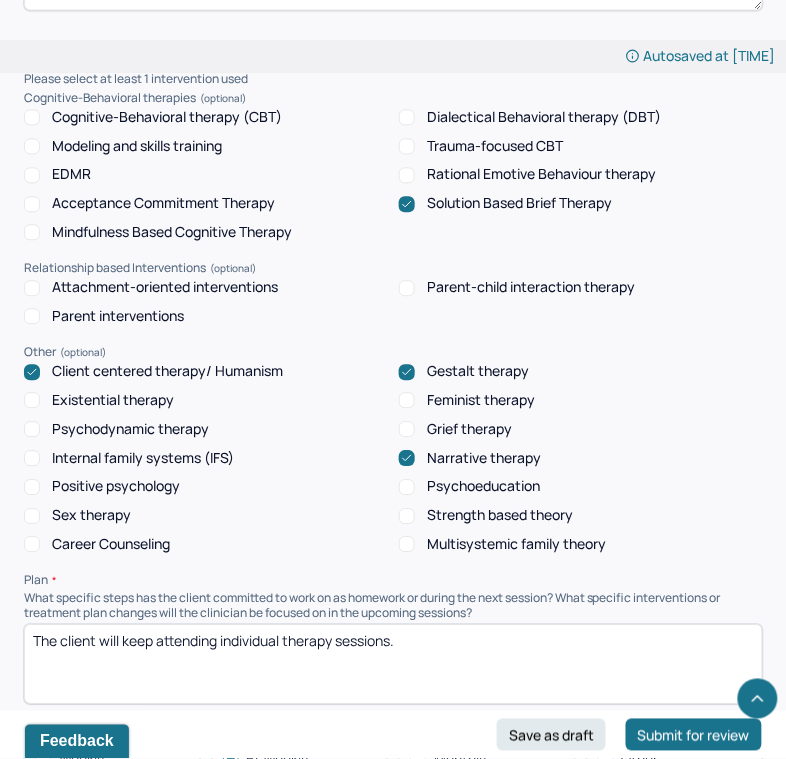 type on "The client's anxiety and procrastination are likely exacerbated by a challenging work environment and internalized stressors. Exploring medication options and developing coping strategies for anxiety may enhance his emotional regulation and motivation." 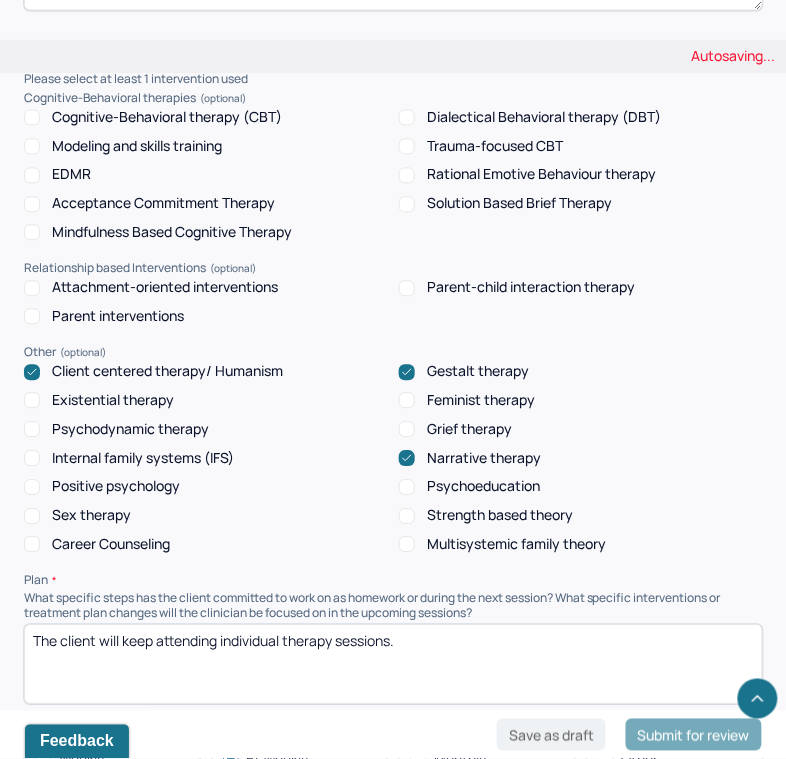 click 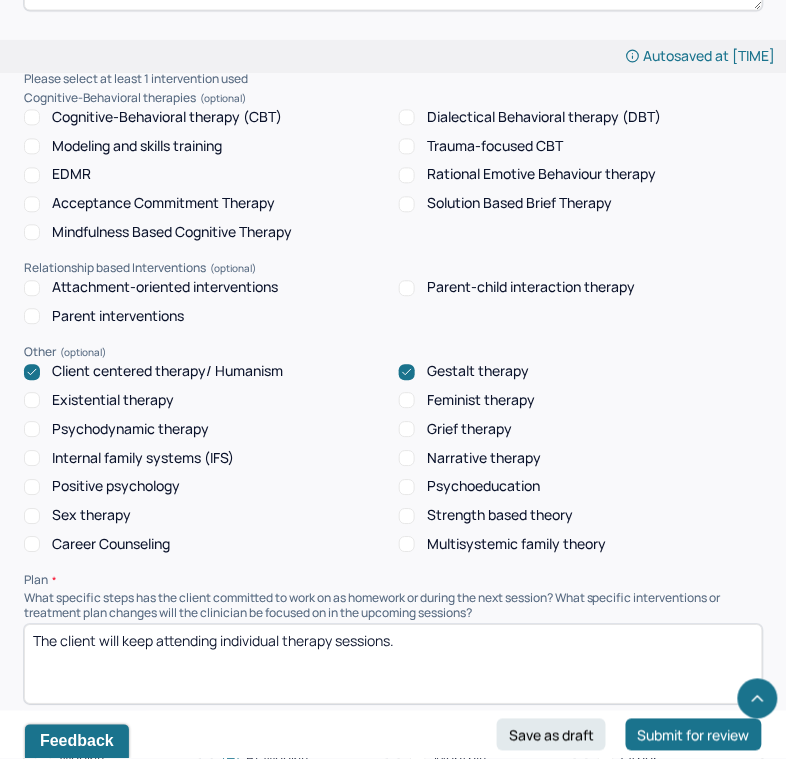 click on "Psychoeducation" at bounding box center (407, 488) 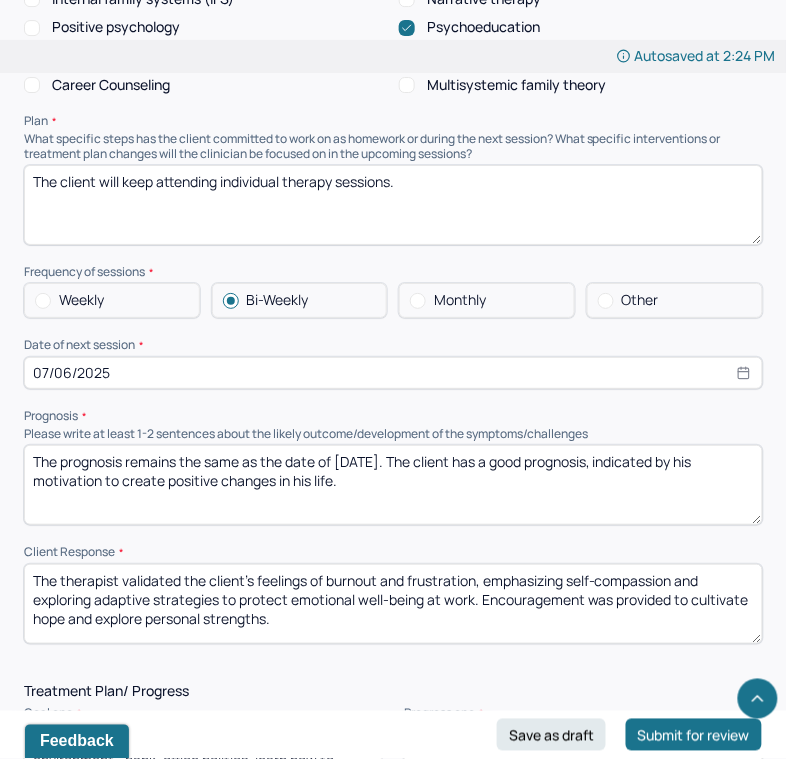 scroll, scrollTop: 2240, scrollLeft: 0, axis: vertical 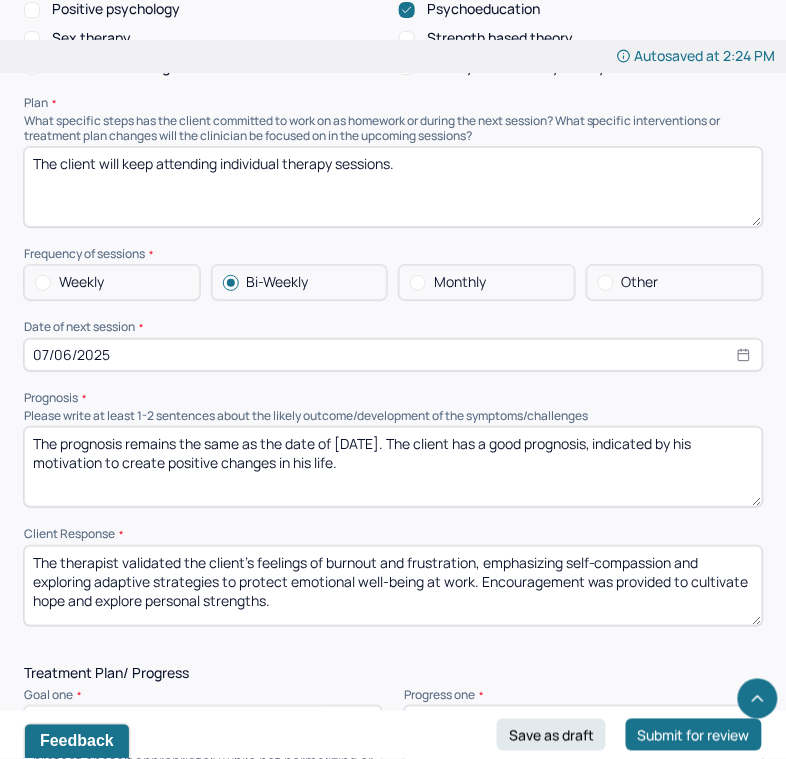 click on "07/06/2025" at bounding box center [393, 355] 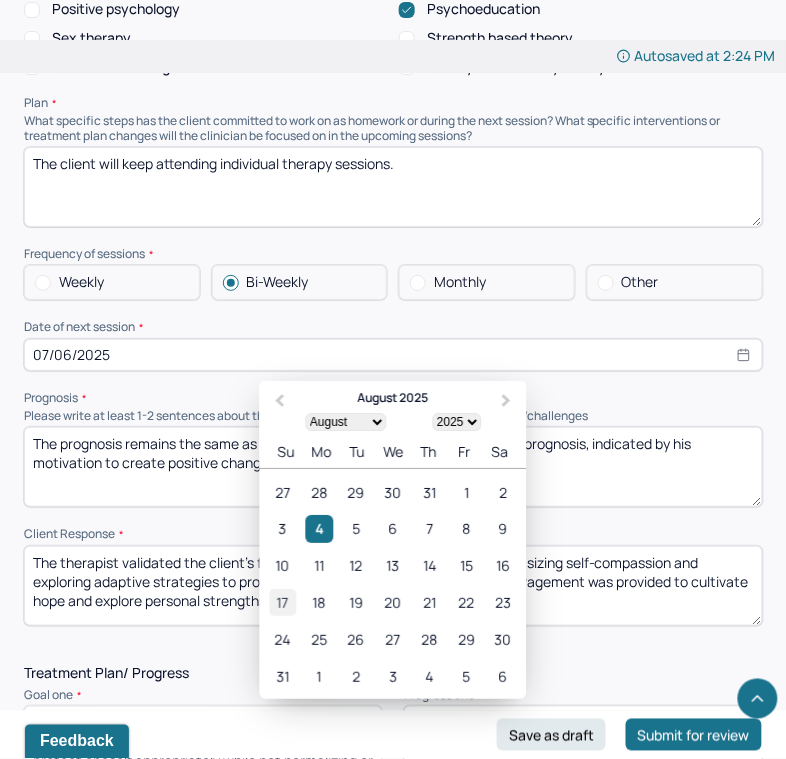 click on "17" at bounding box center (282, 602) 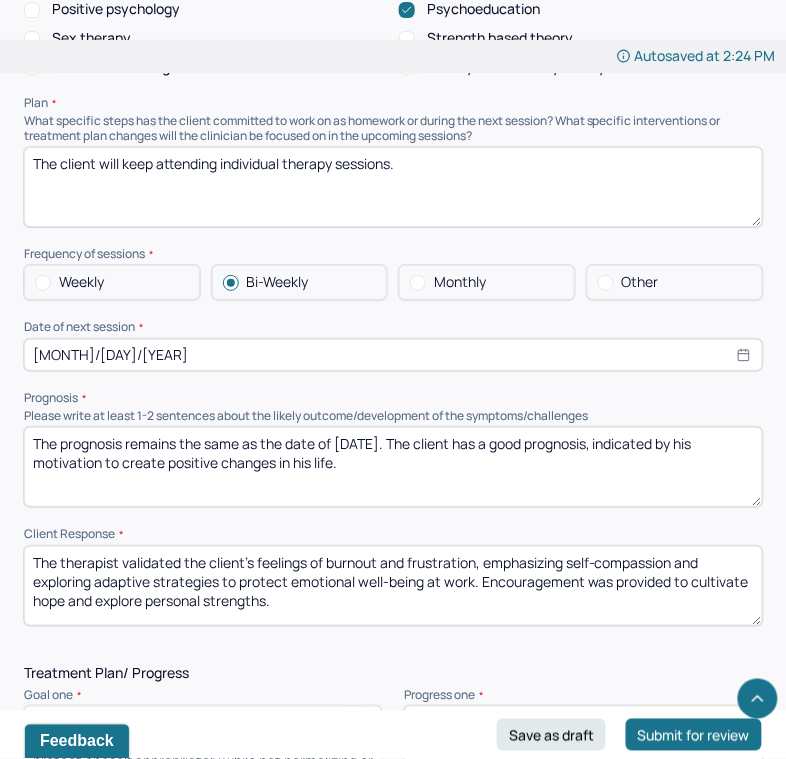scroll, scrollTop: 11, scrollLeft: 0, axis: vertical 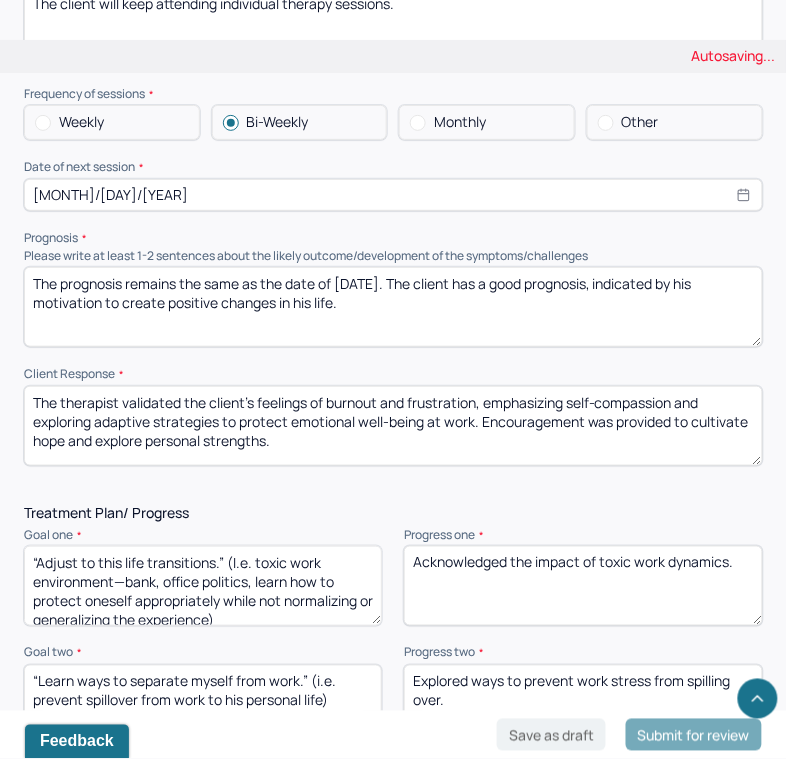 type on "The prognosis remains the same as the date of [DATE]. The client has a good prognosis, indicated by his motivation to create positive changes in his life." 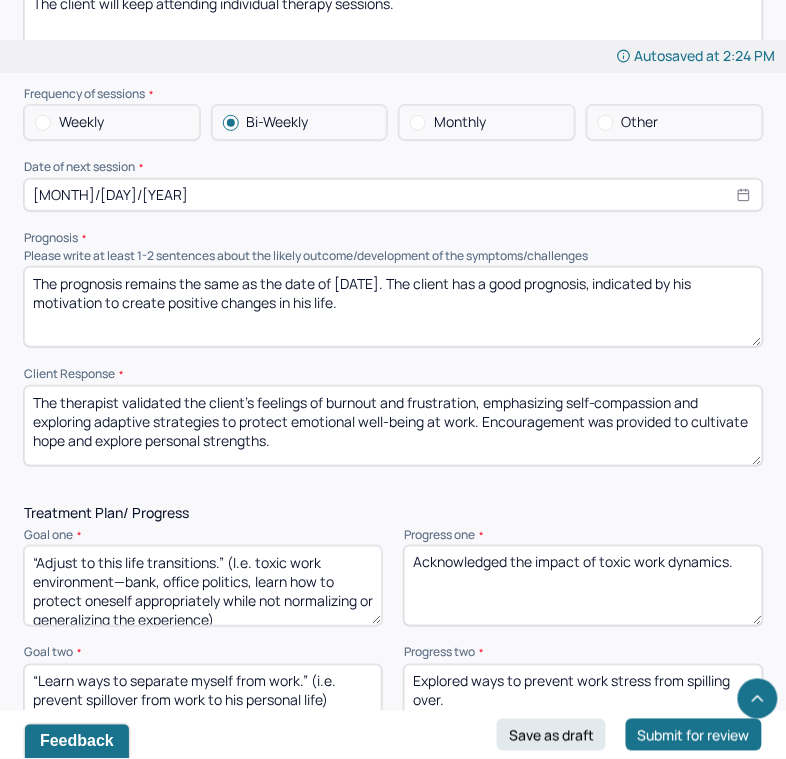 click on "The therapist validated the client's feelings of burnout and frustration, emphasizing self-compassion and exploring adaptive strategies to protect emotional well-being at work. Encouragement was provided to cultivate hope and explore personal strengths." at bounding box center (393, 426) 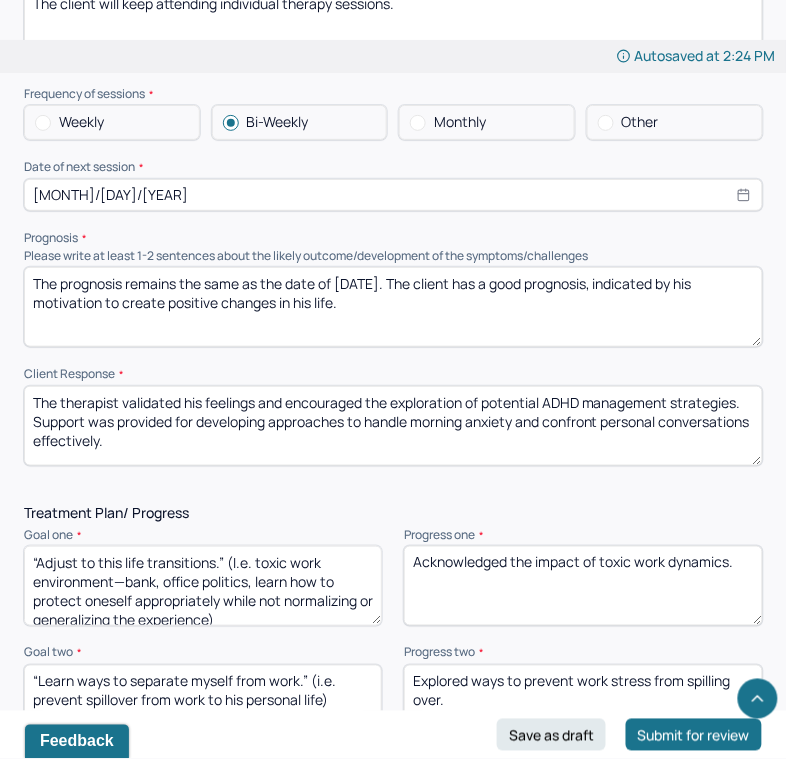 scroll, scrollTop: 11, scrollLeft: 0, axis: vertical 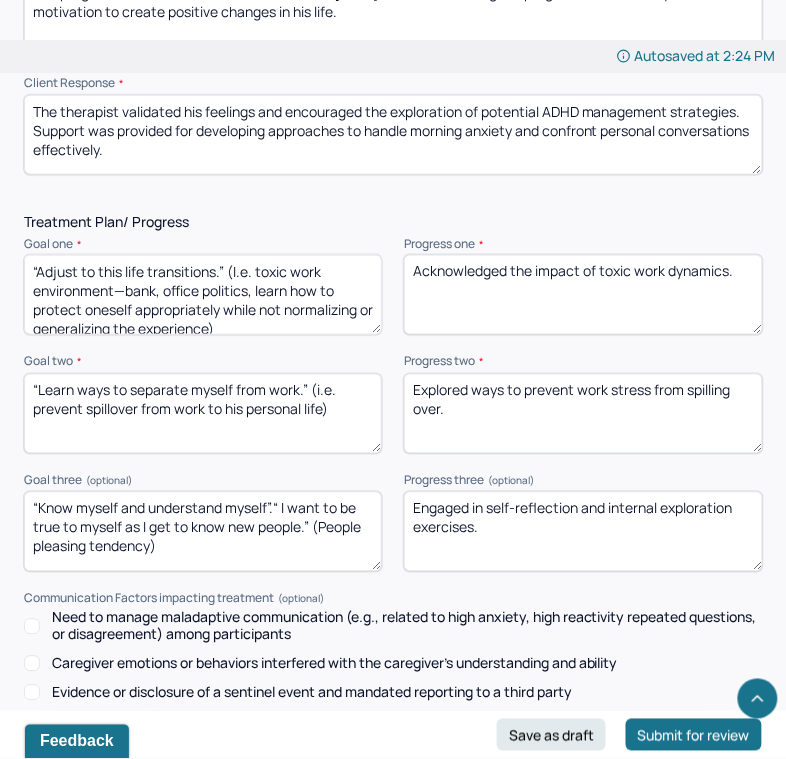type on "The therapist validated his feelings and encouraged the exploration of potential ADHD management strategies. Support was provided for developing approaches to handle morning anxiety and confront personal conversations effectively." 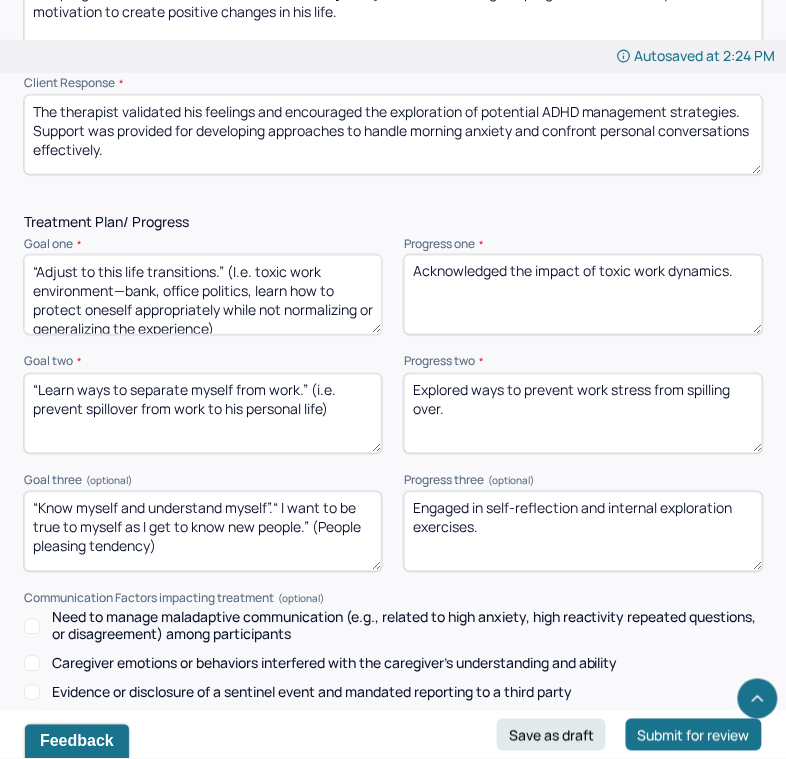 click on "Acknowledged the impact of toxic work dynamics." at bounding box center (583, 295) 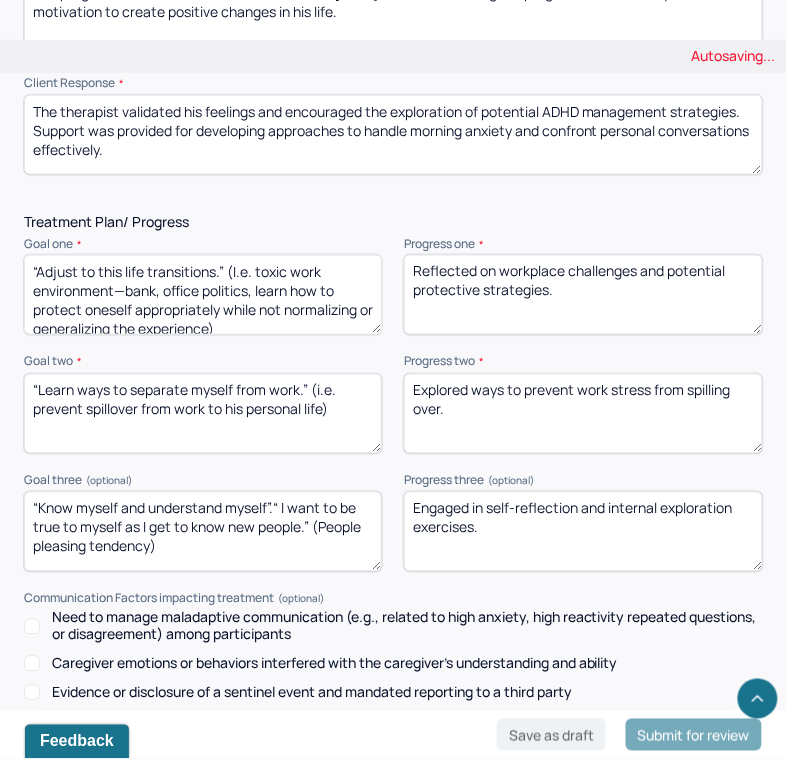 type on "Reflected on workplace challenges and potential protective strategies." 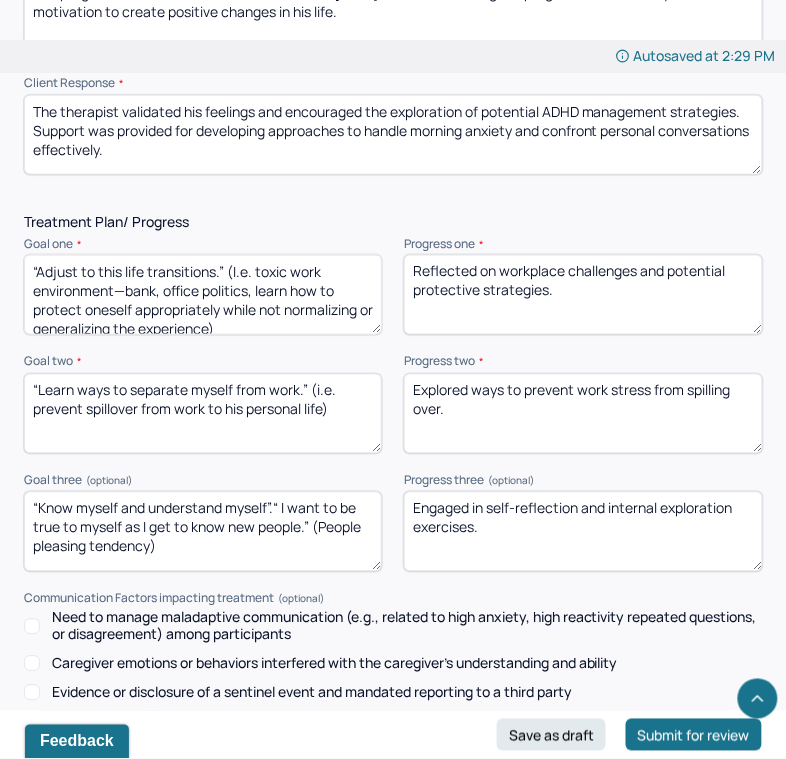 click on "Explored ways to prevent work stress from spilling over." at bounding box center [583, 414] 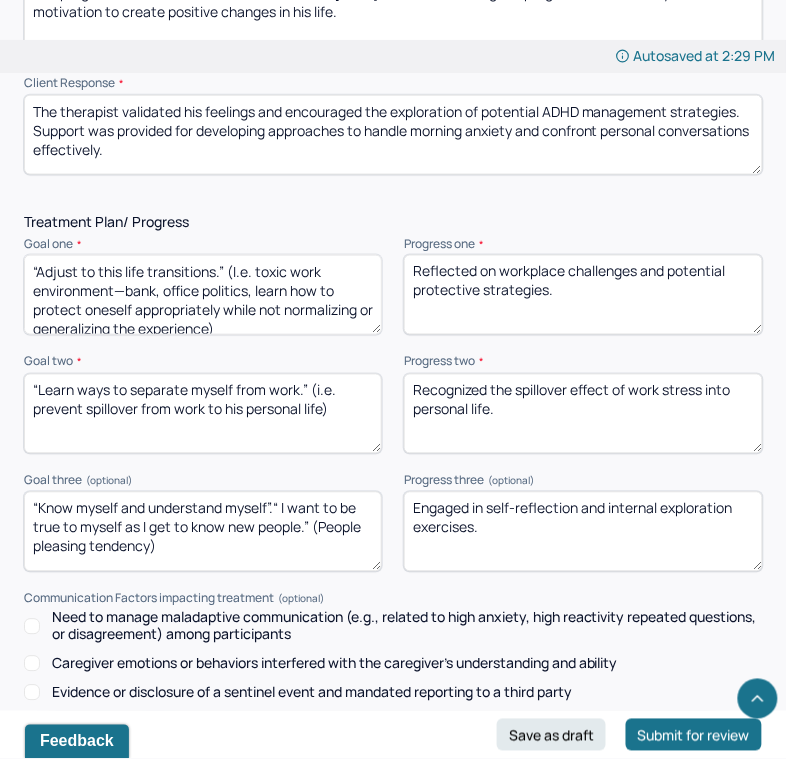 type on "Recognized the spillover effect of work stress into personal life." 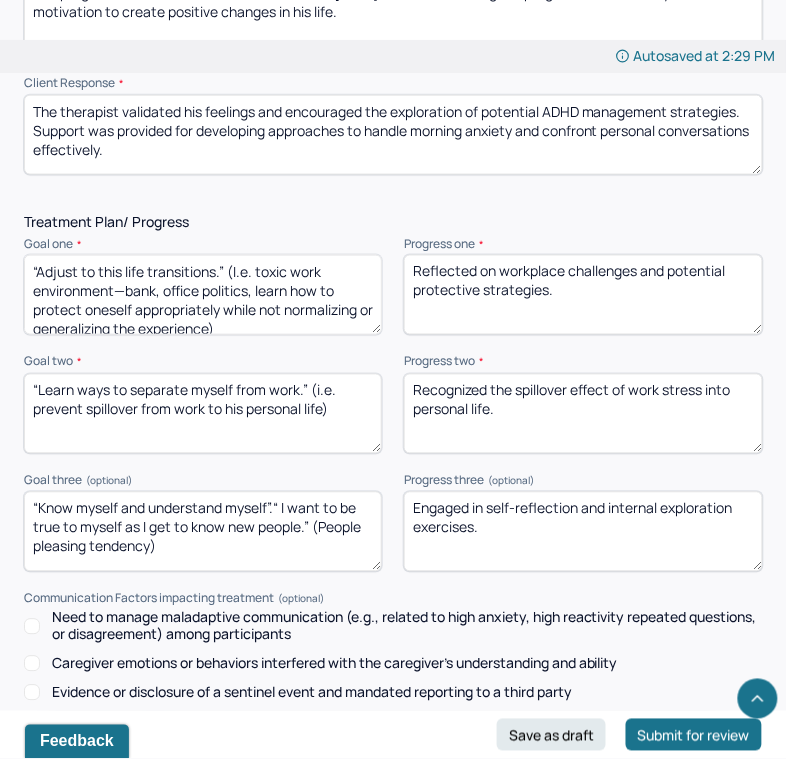 click on "Engaged in self-reflection and internal exploration exercises." at bounding box center [583, 532] 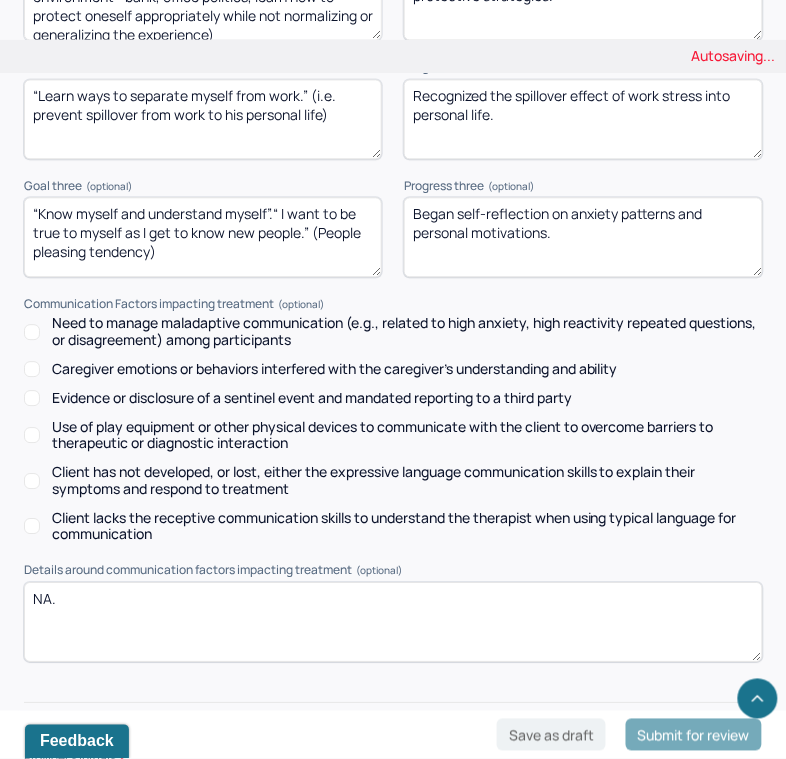 scroll, scrollTop: 3090, scrollLeft: 0, axis: vertical 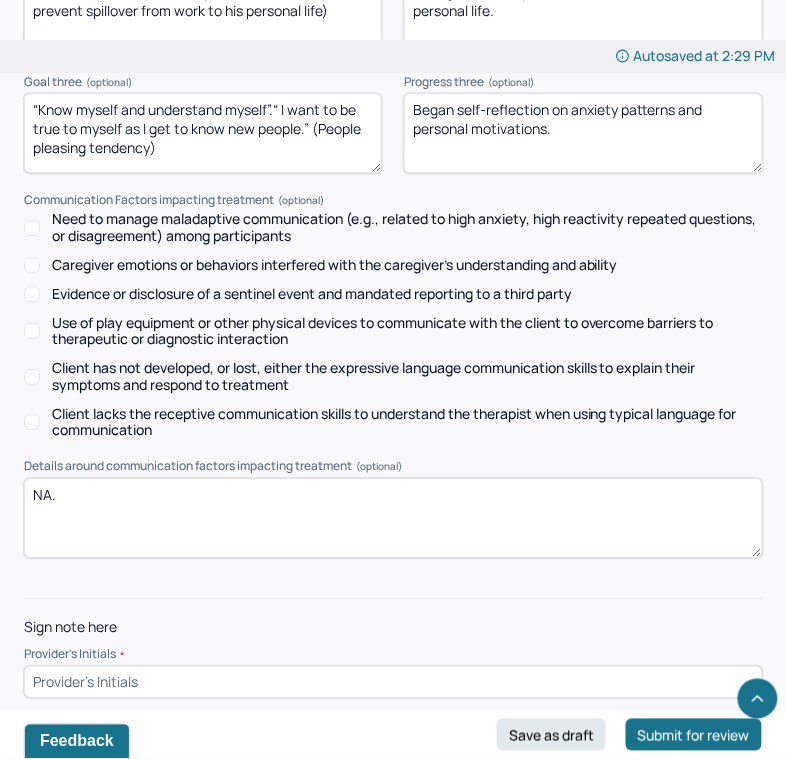 type on "Began self-reflection on anxiety patterns and personal motivations." 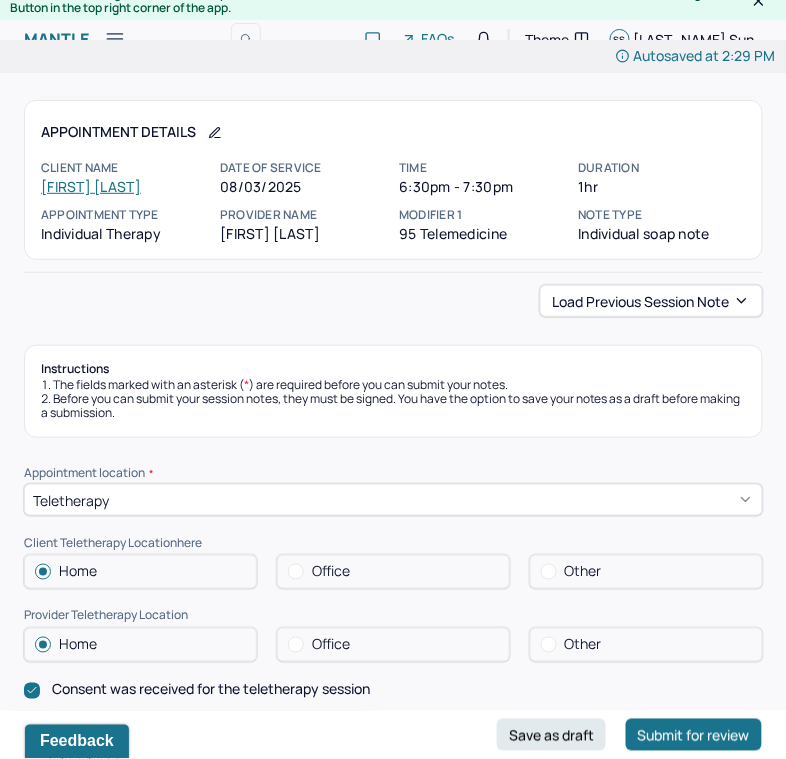 scroll, scrollTop: 0, scrollLeft: 0, axis: both 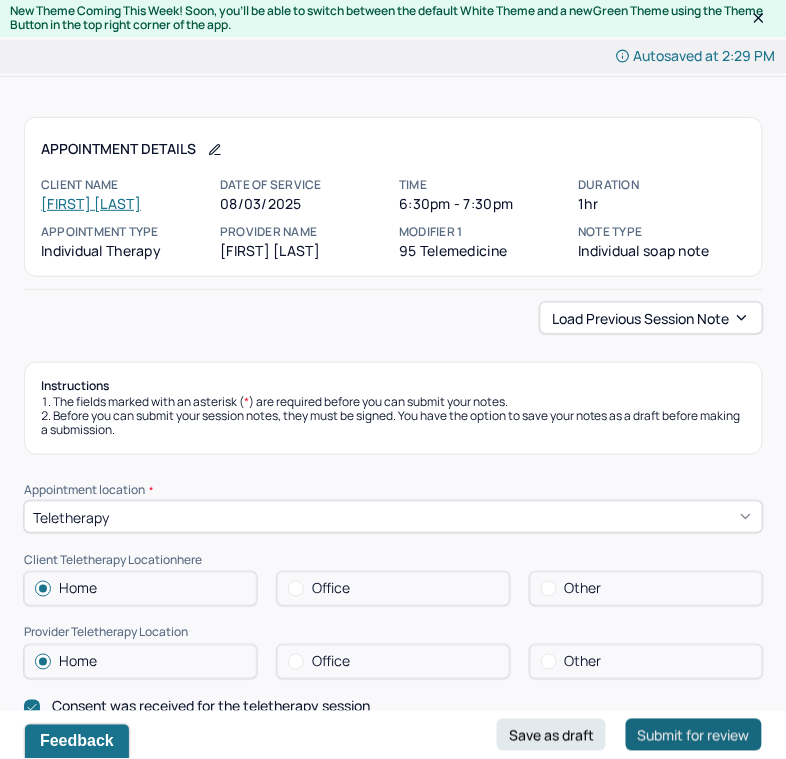 type on "ss" 